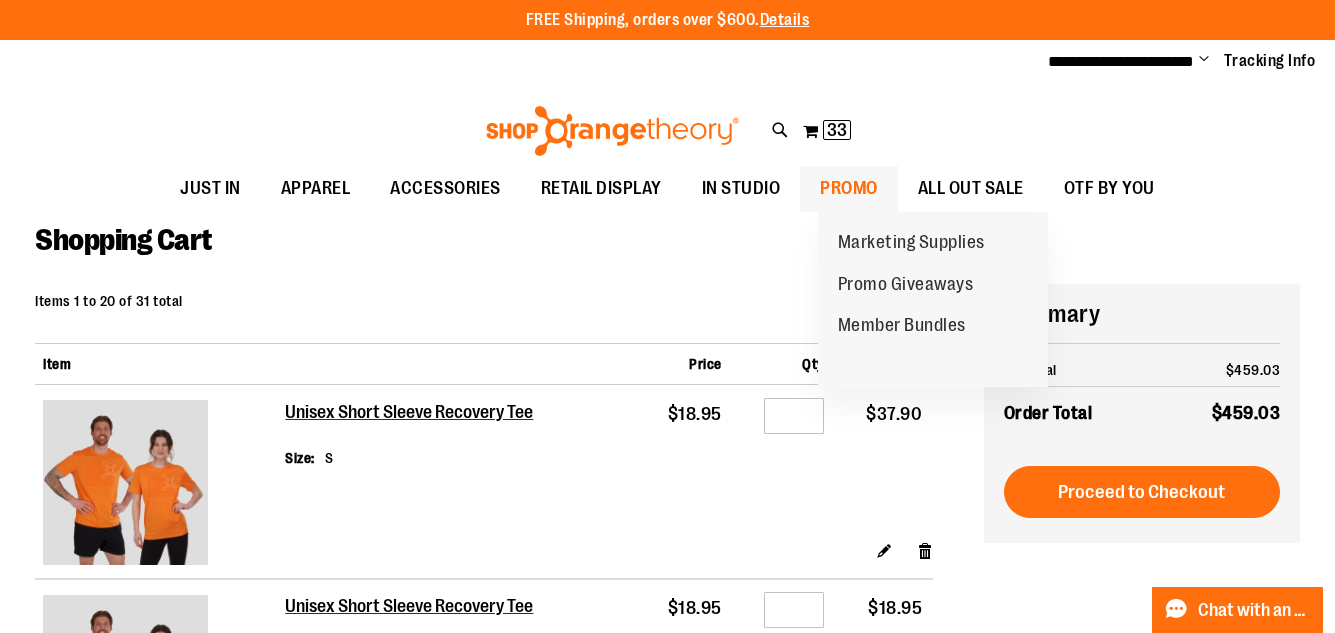 scroll, scrollTop: 0, scrollLeft: 0, axis: both 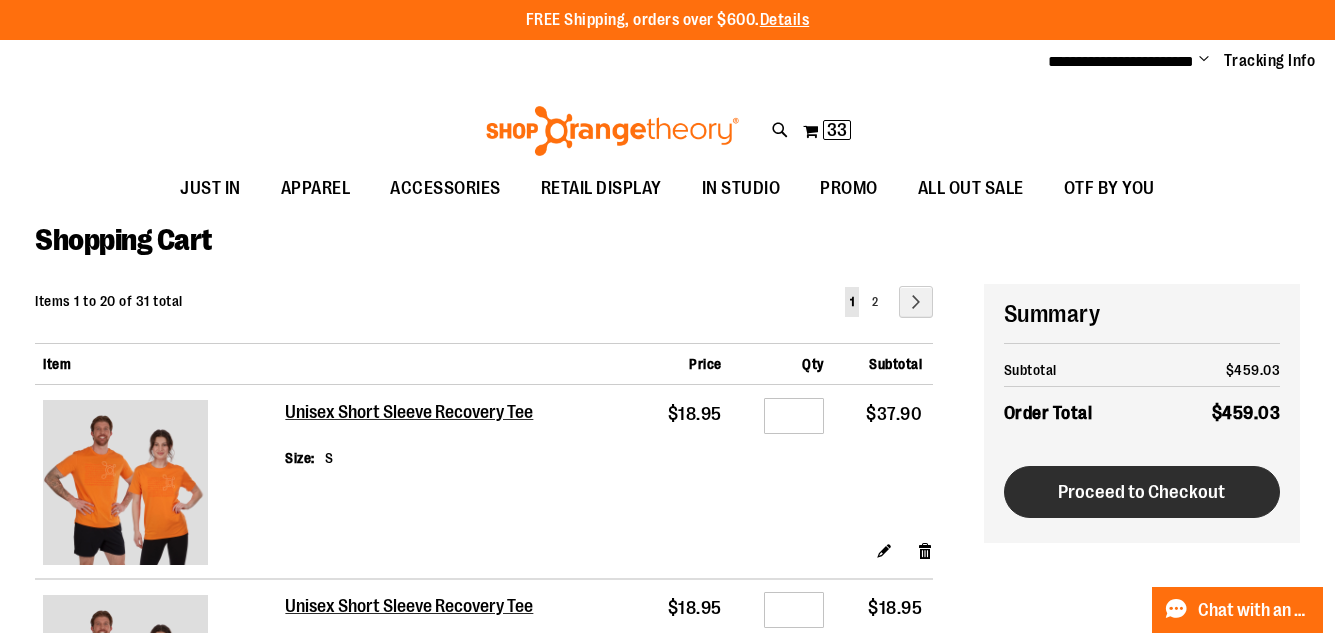 click on "Proceed to Checkout" at bounding box center [1141, 492] 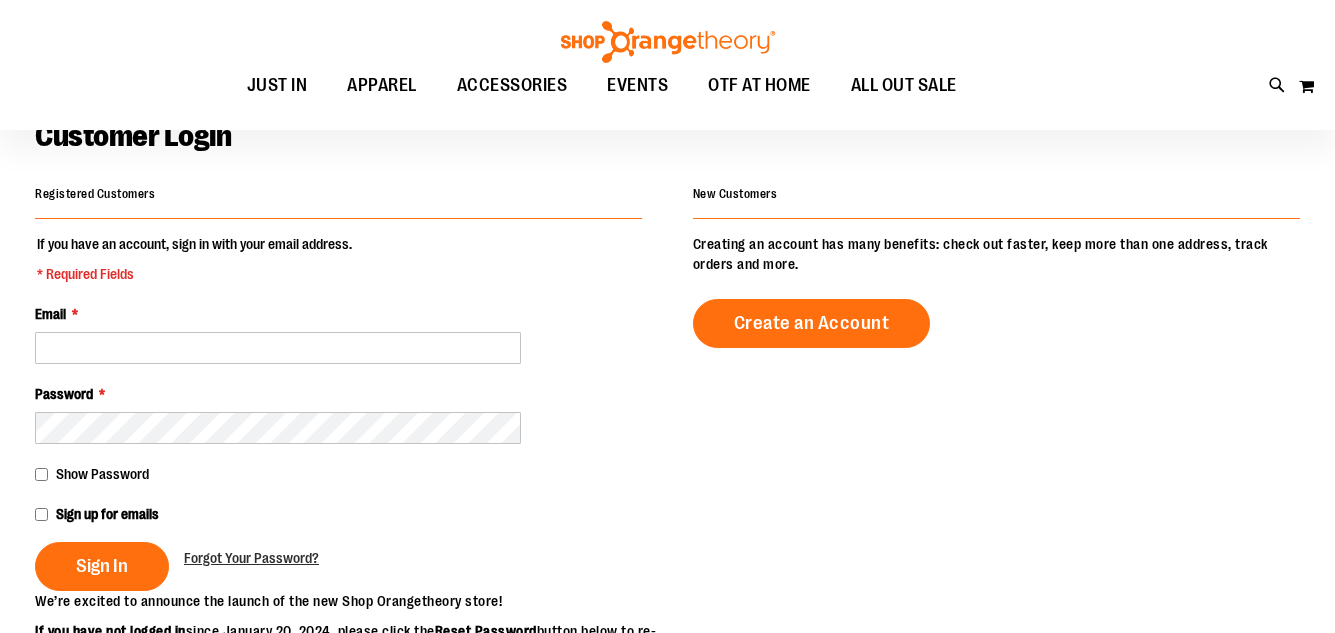 scroll, scrollTop: 0, scrollLeft: 0, axis: both 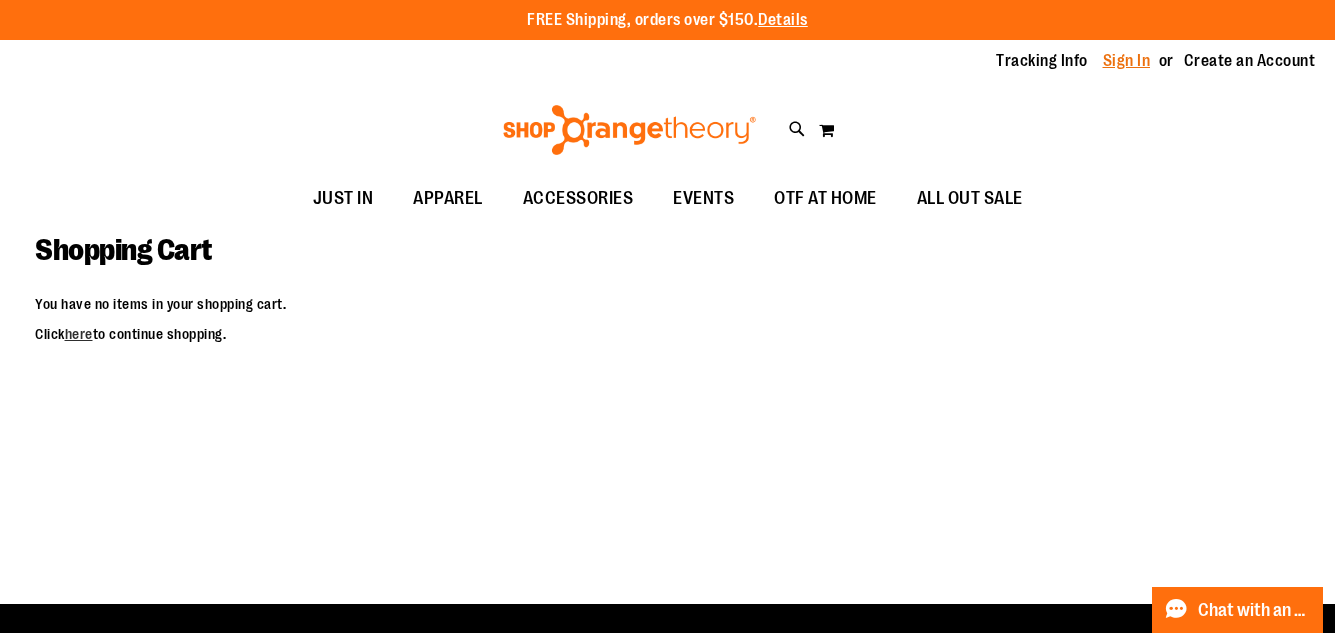 type on "**********" 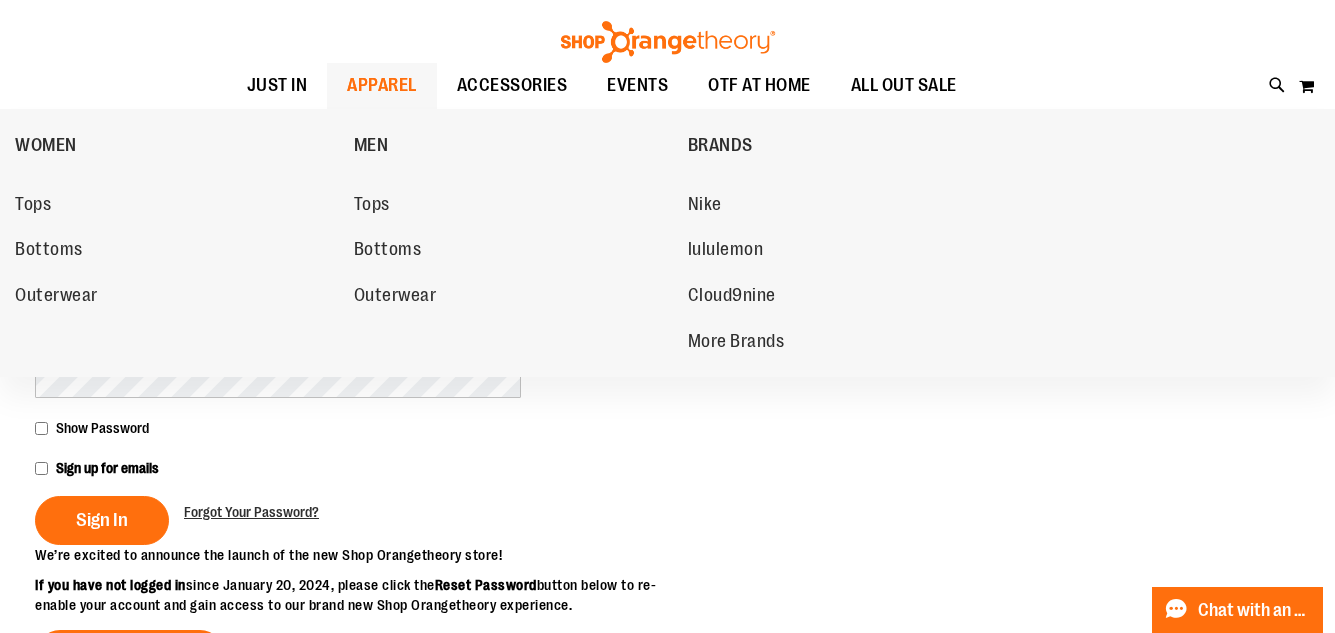 scroll, scrollTop: 299, scrollLeft: 0, axis: vertical 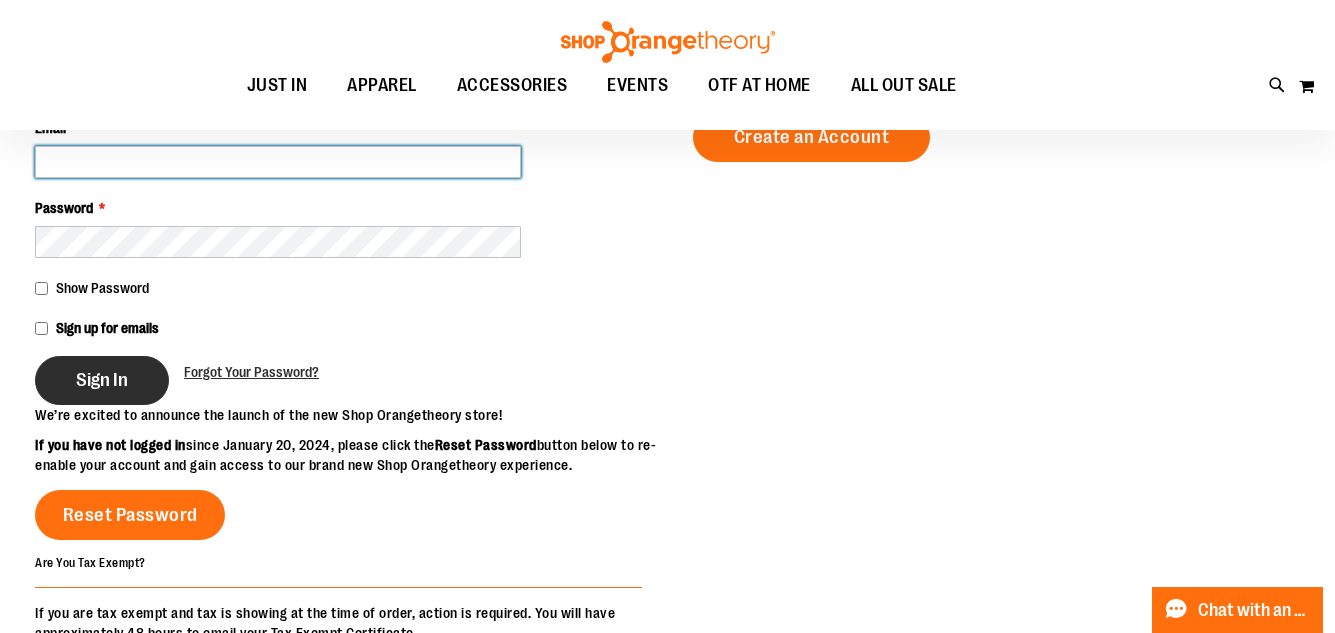type on "**********" 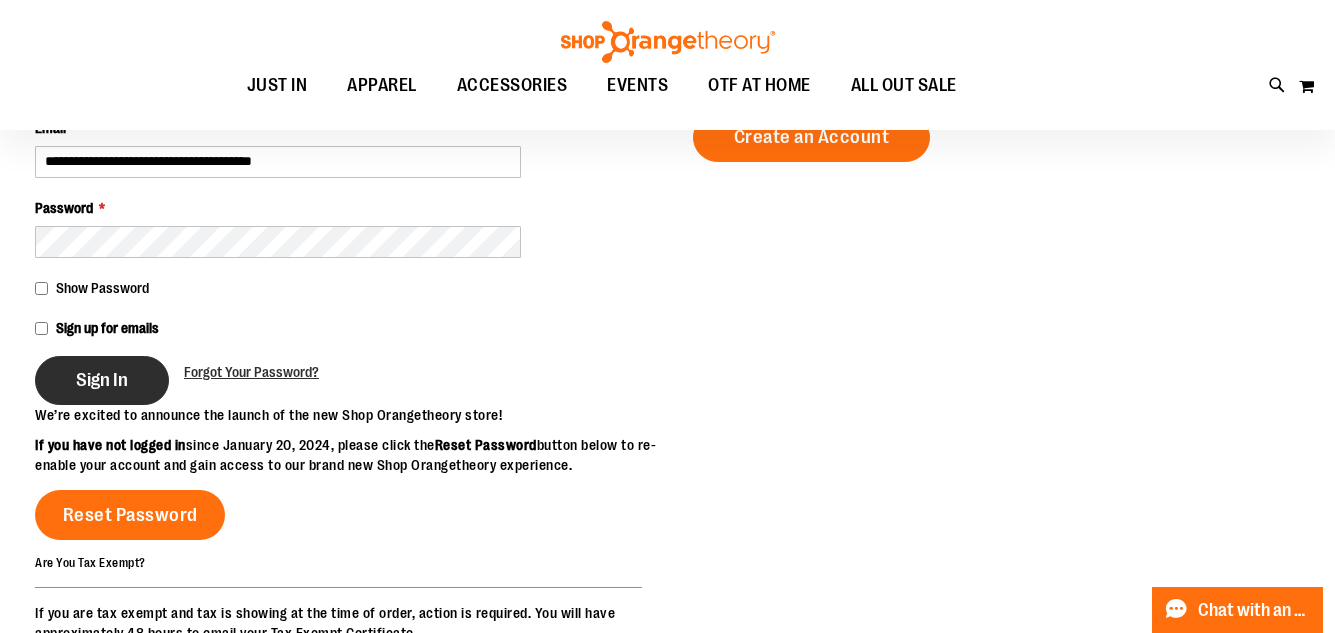 type on "**********" 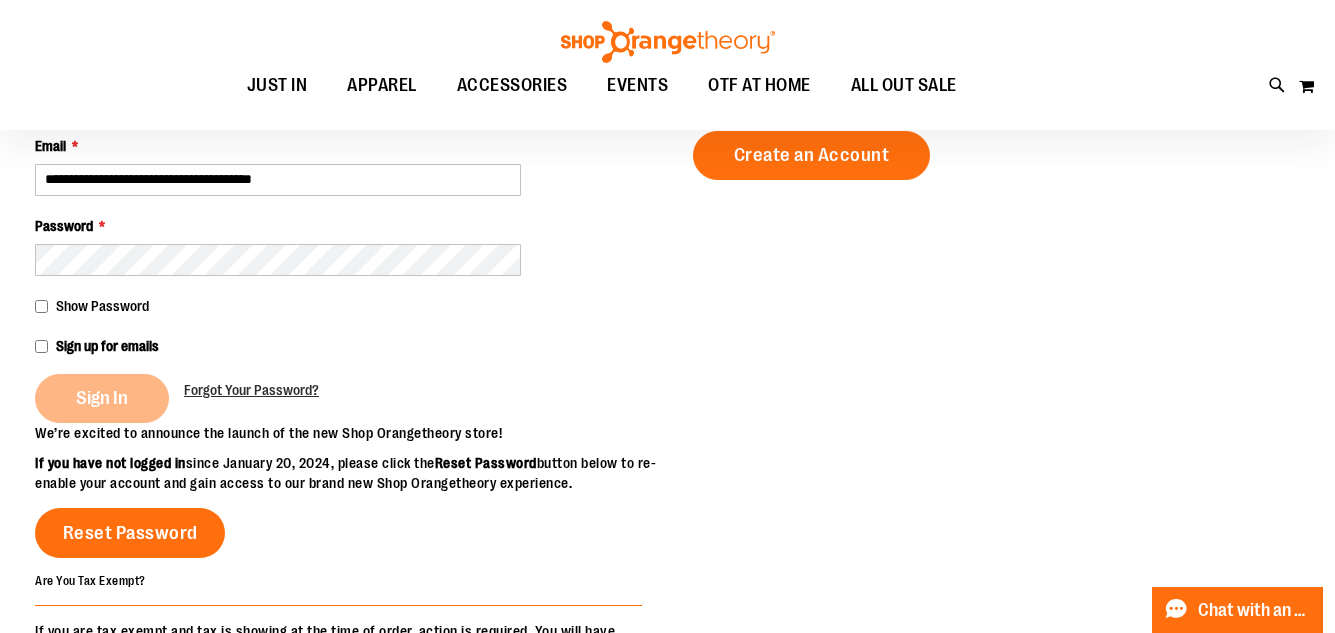 scroll, scrollTop: 299, scrollLeft: 0, axis: vertical 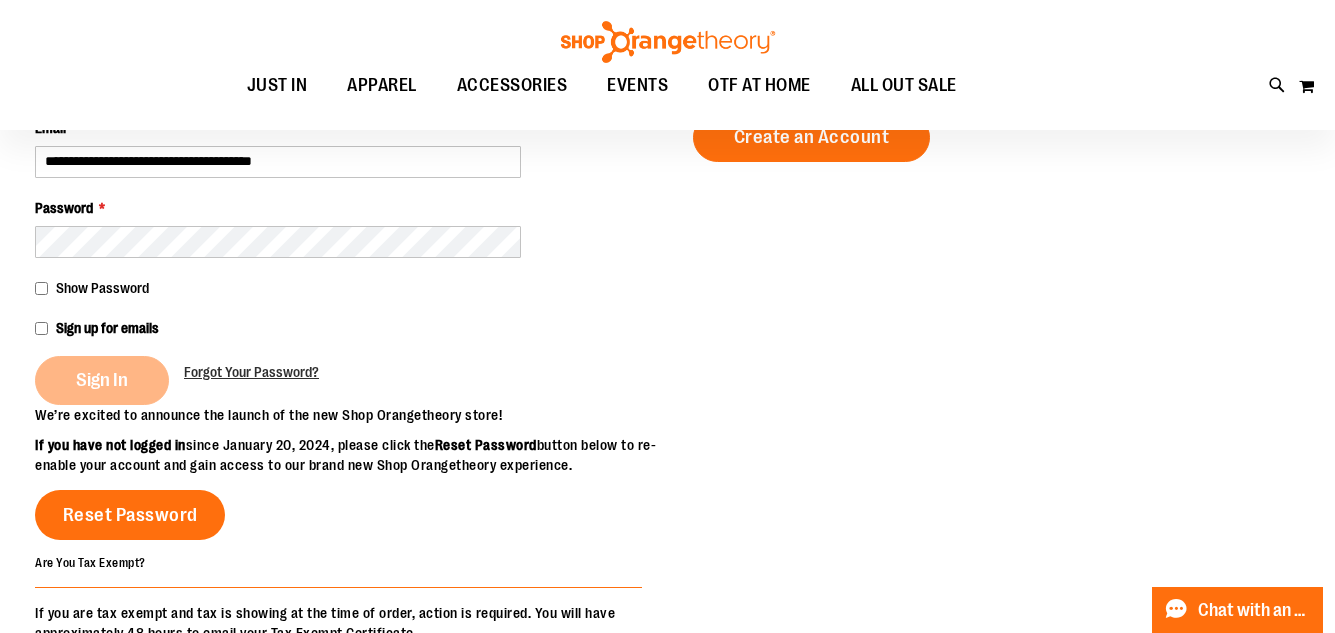 click on "Sign In" at bounding box center (109, 380) 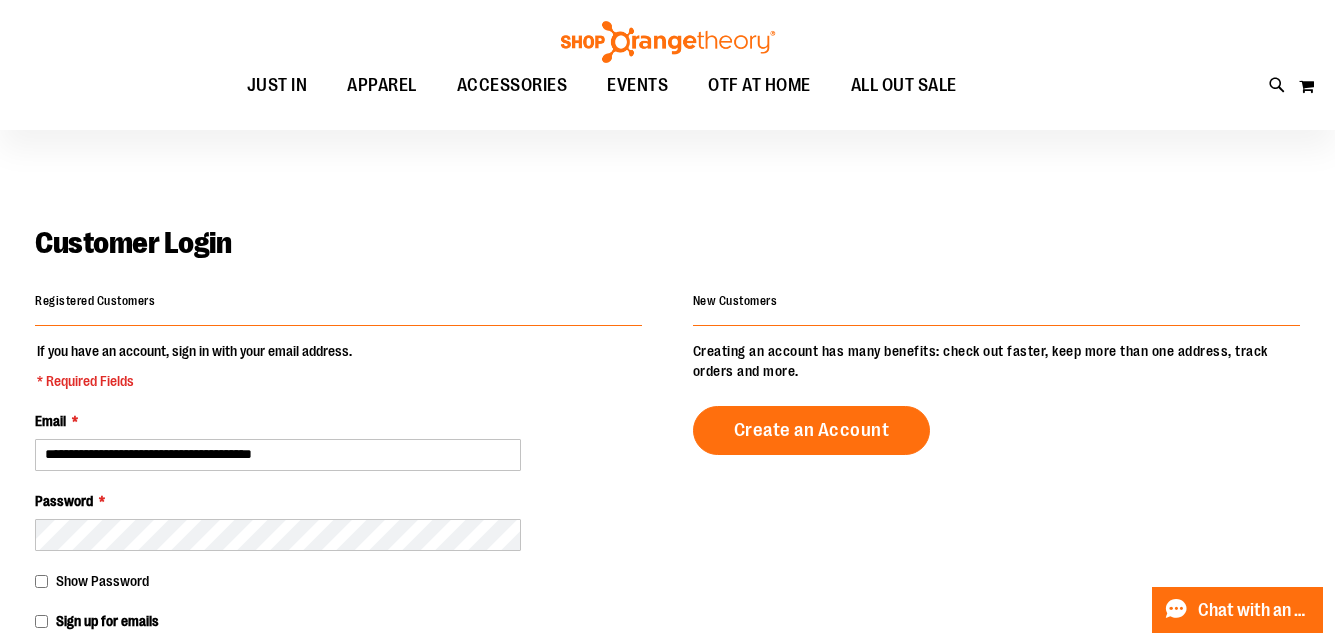 scroll, scrollTop: 0, scrollLeft: 0, axis: both 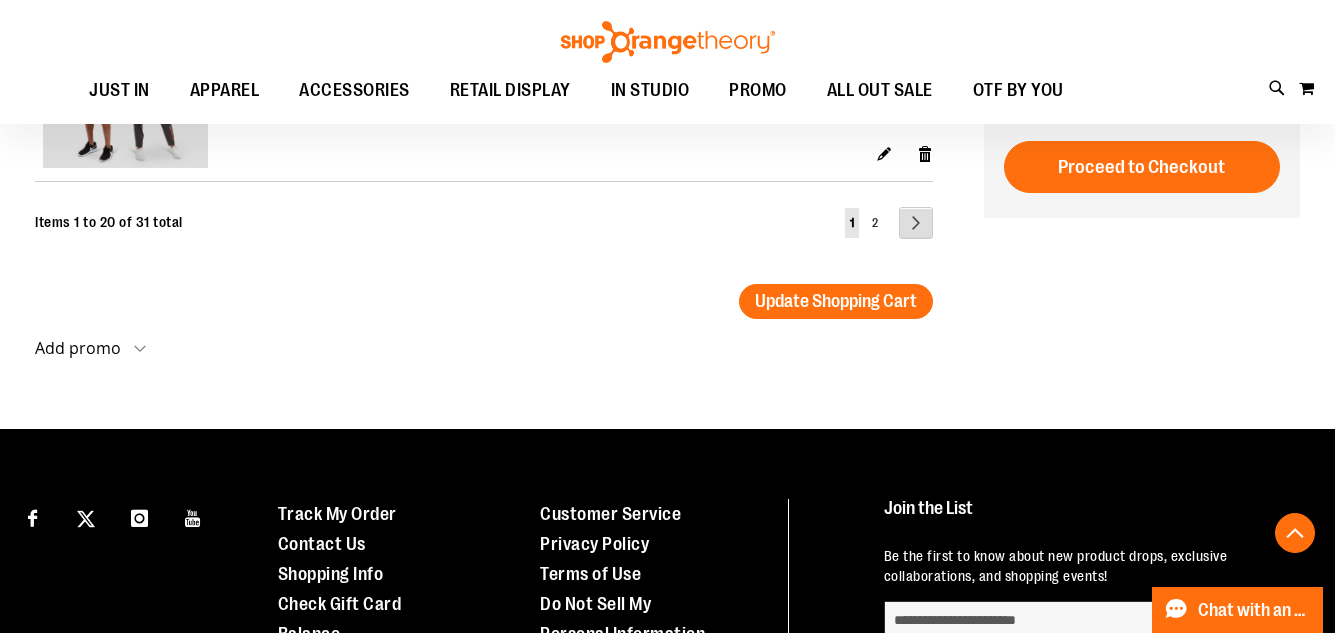 type on "**********" 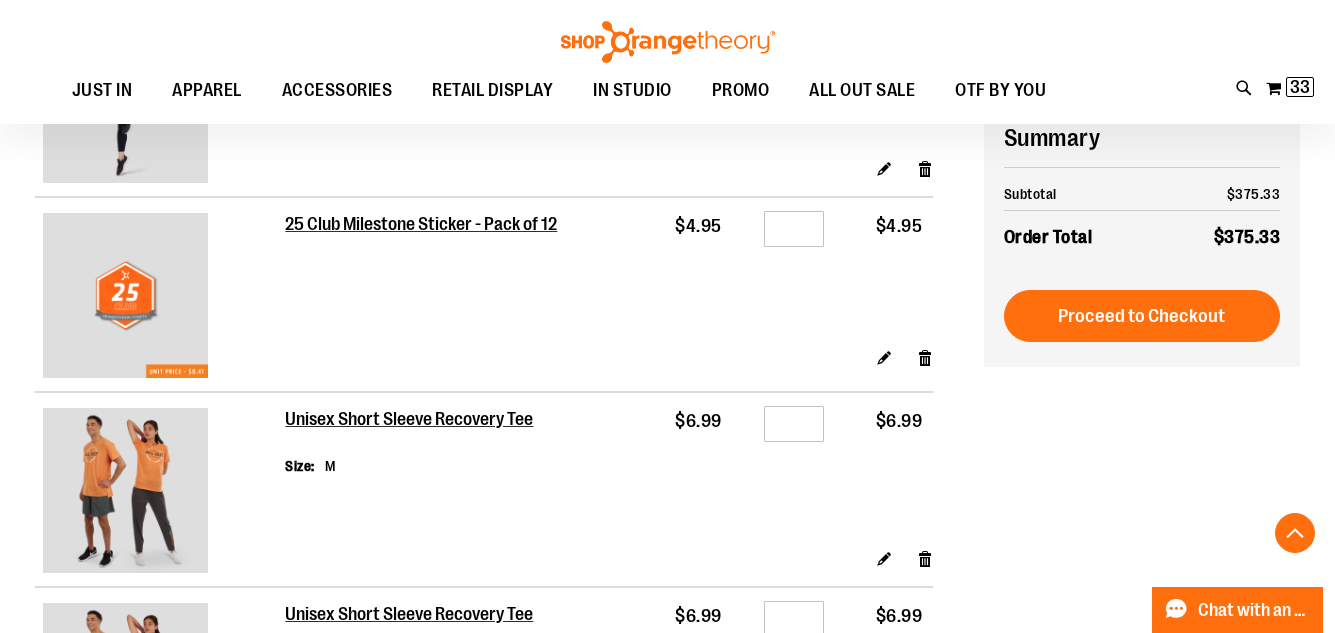 scroll, scrollTop: 3400, scrollLeft: 0, axis: vertical 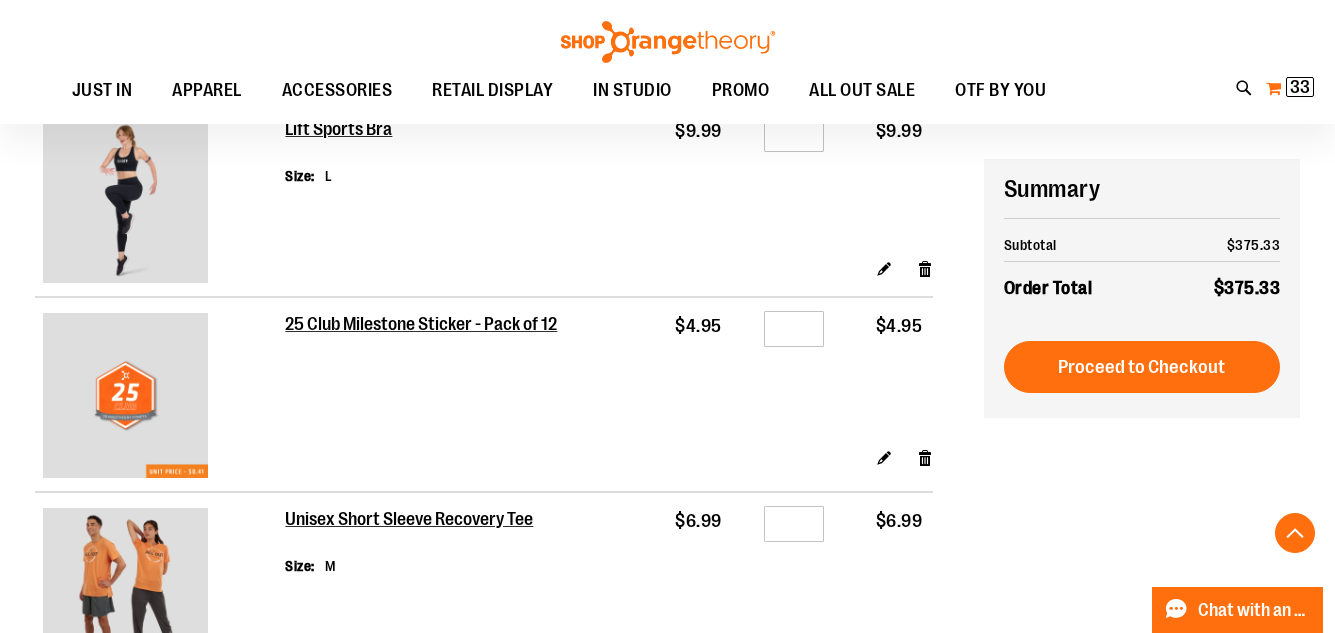click on "33" at bounding box center [1300, 87] 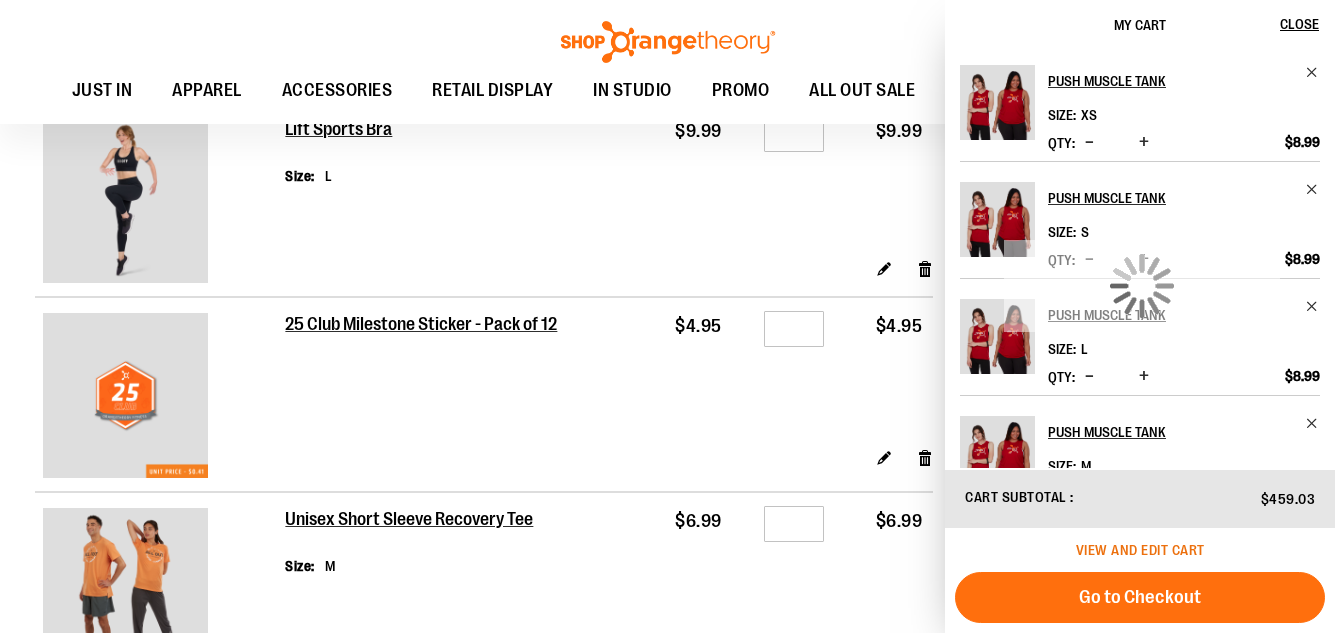 click on "View and edit cart" at bounding box center [1140, 550] 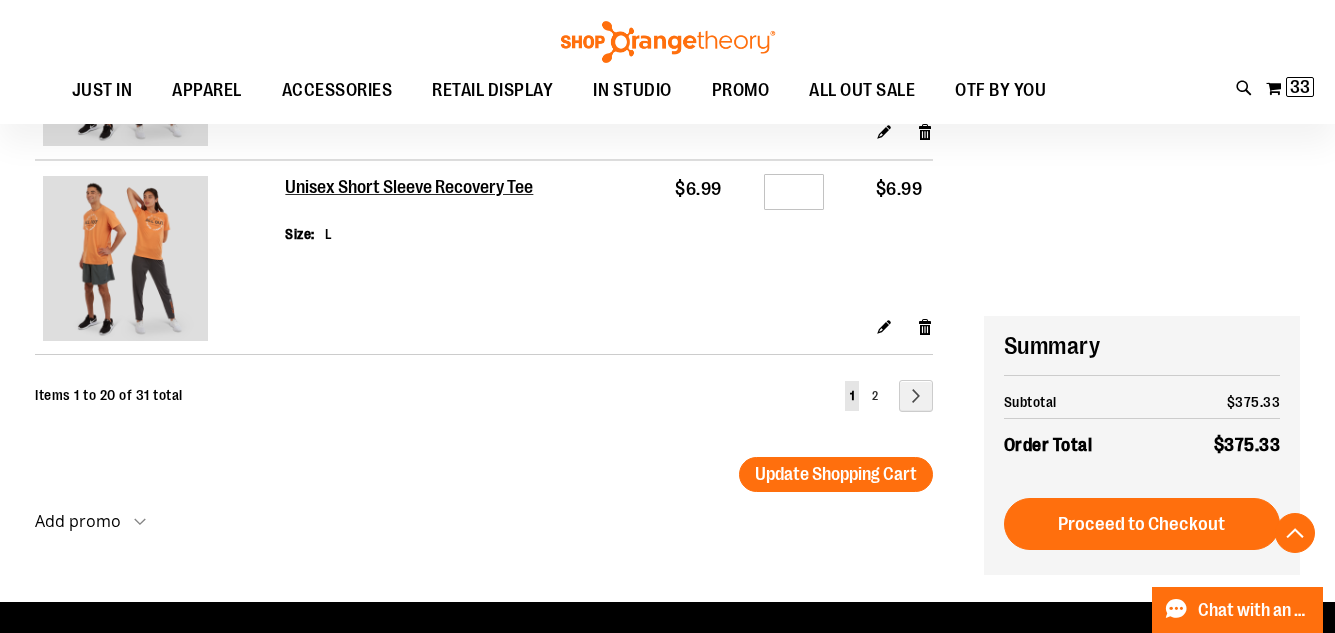 scroll, scrollTop: 4099, scrollLeft: 0, axis: vertical 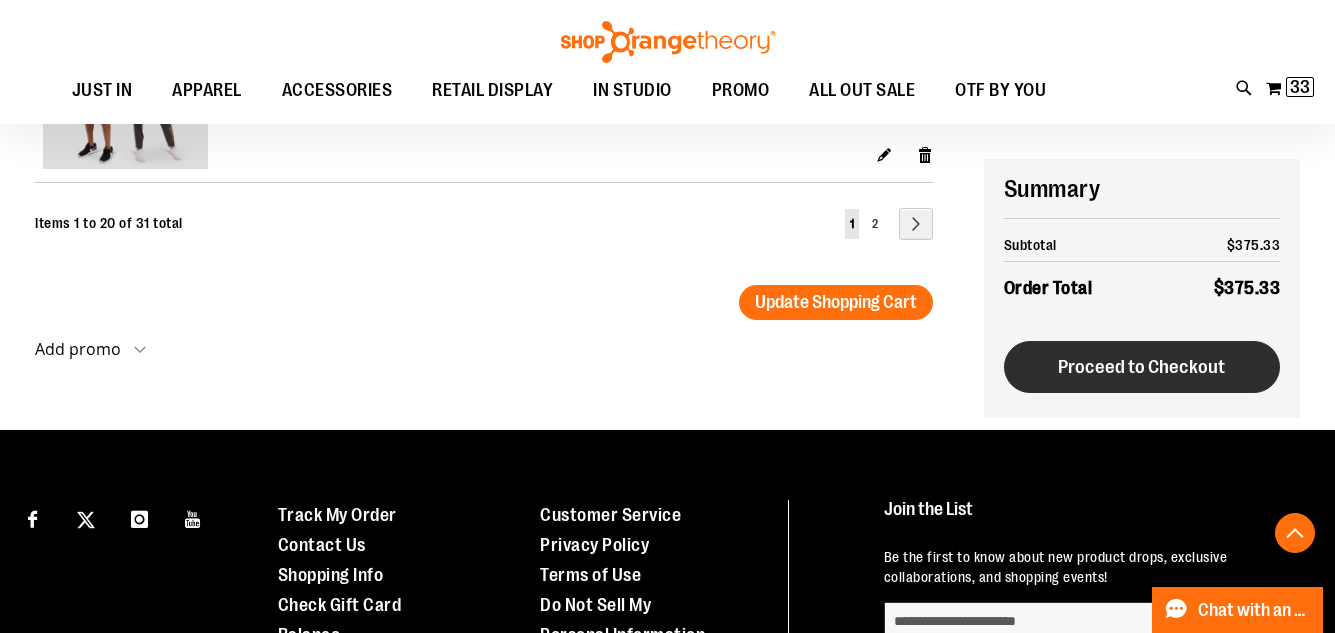 type on "**********" 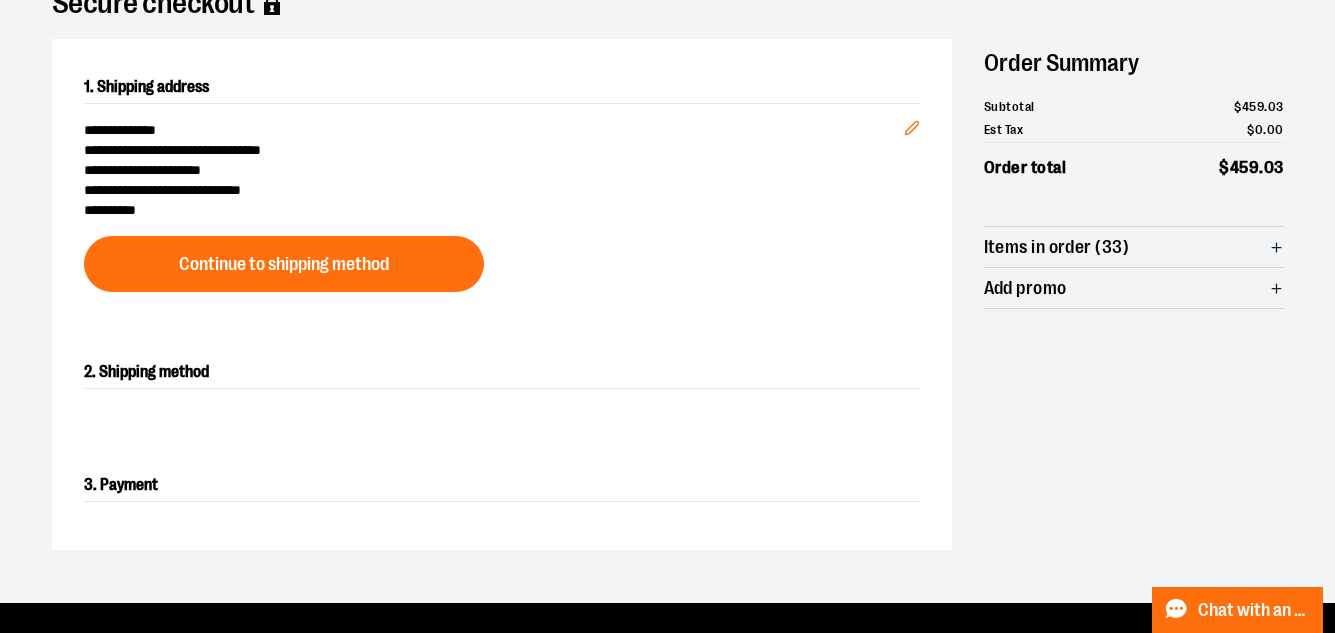 scroll, scrollTop: 0, scrollLeft: 0, axis: both 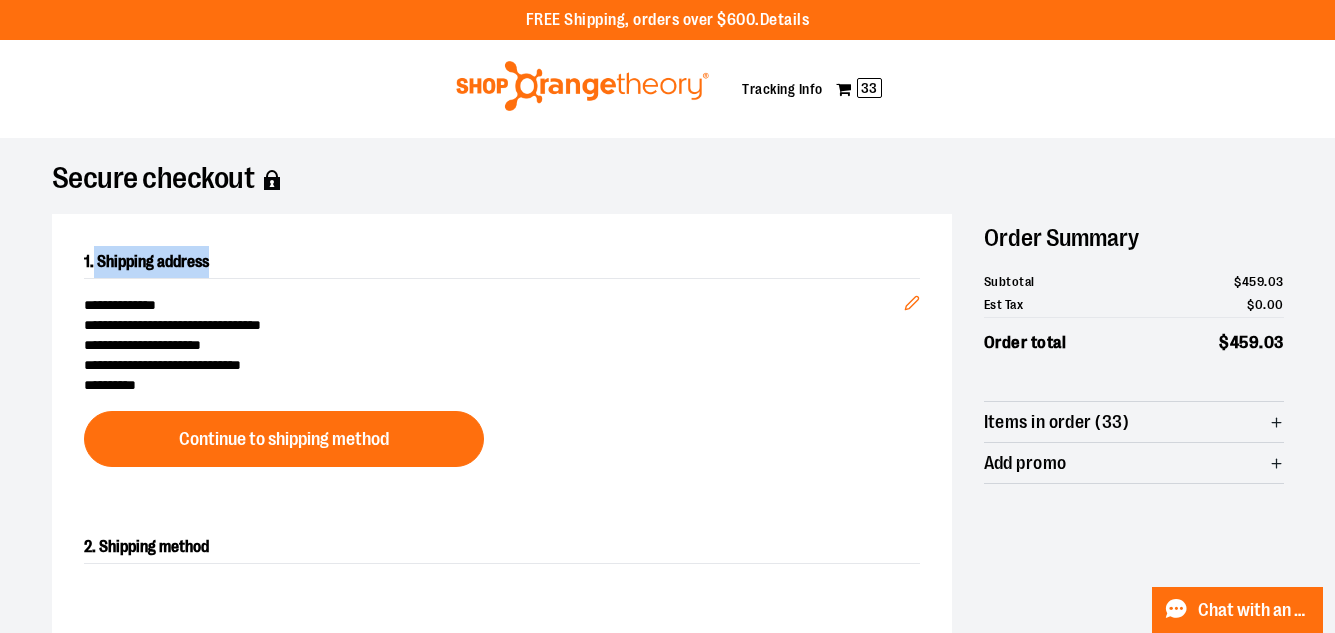 drag, startPoint x: 243, startPoint y: 257, endPoint x: 97, endPoint y: 256, distance: 146.00342 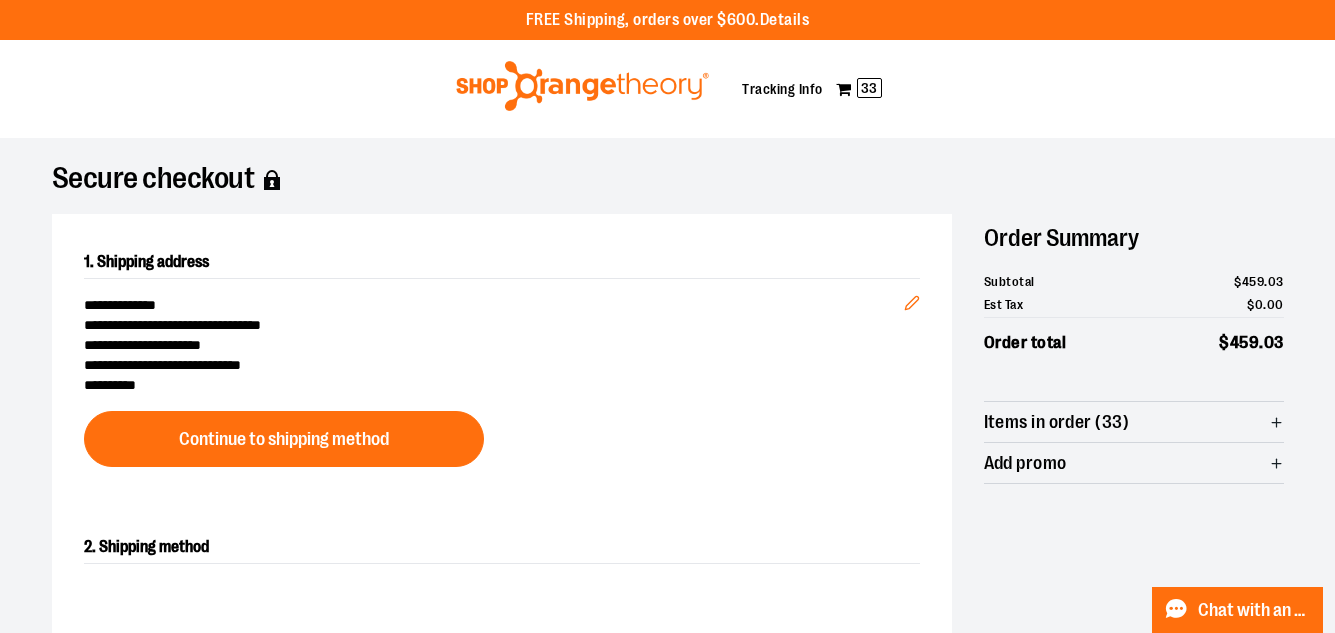 click on "Secure checkout" at bounding box center [668, 192] 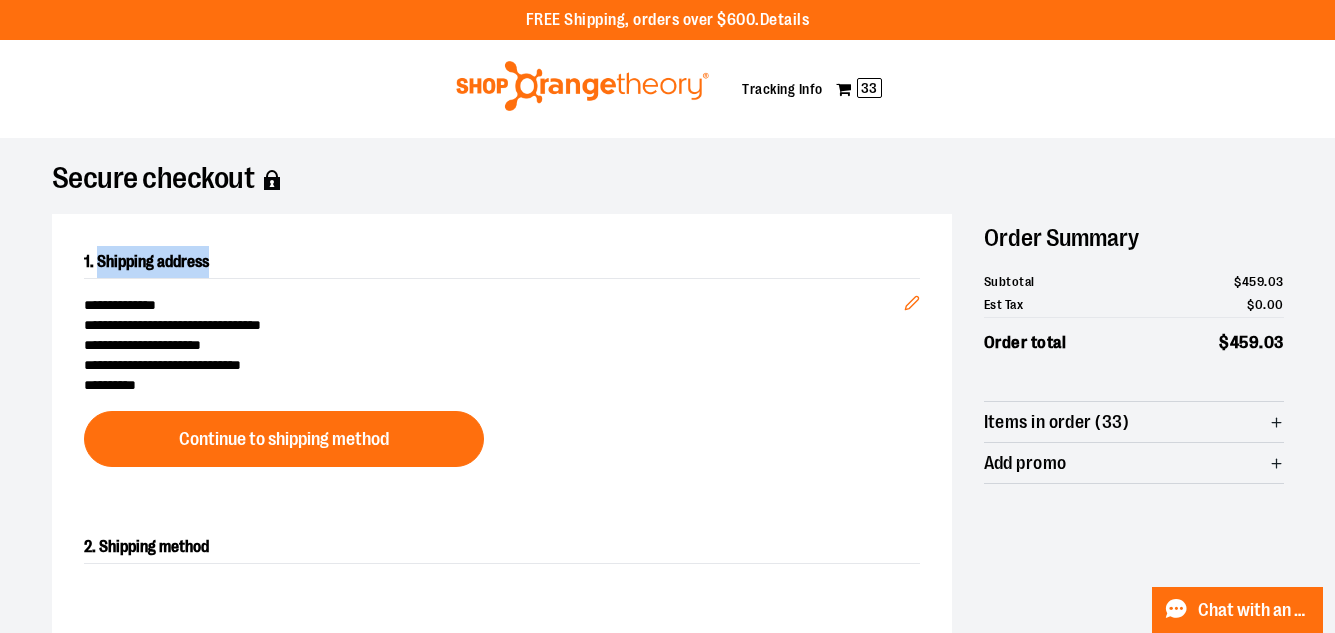 drag, startPoint x: 241, startPoint y: 260, endPoint x: 102, endPoint y: 262, distance: 139.01439 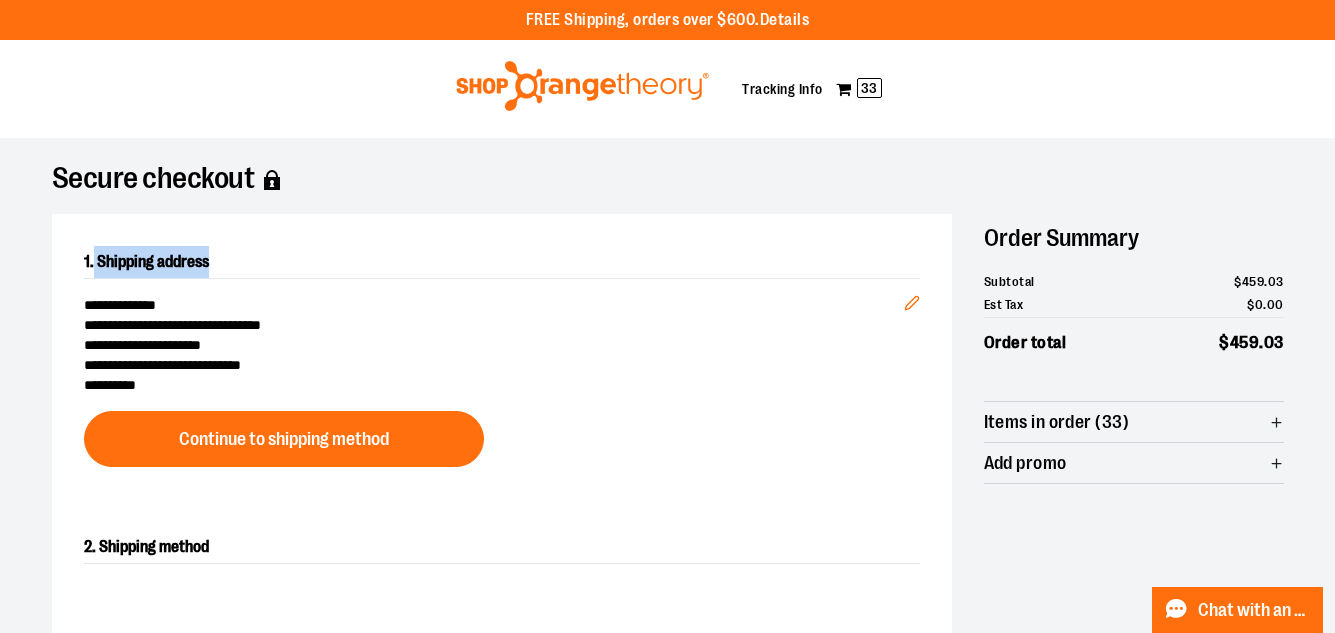 drag, startPoint x: 246, startPoint y: 257, endPoint x: 98, endPoint y: 257, distance: 148 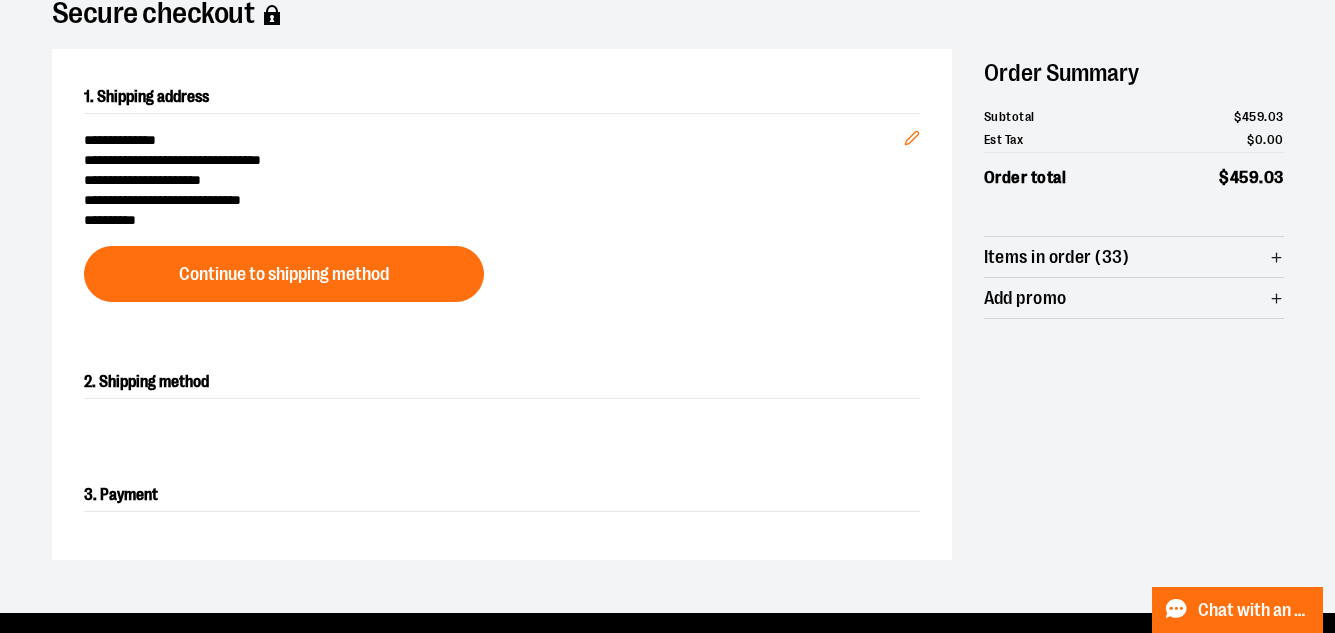 scroll, scrollTop: 0, scrollLeft: 0, axis: both 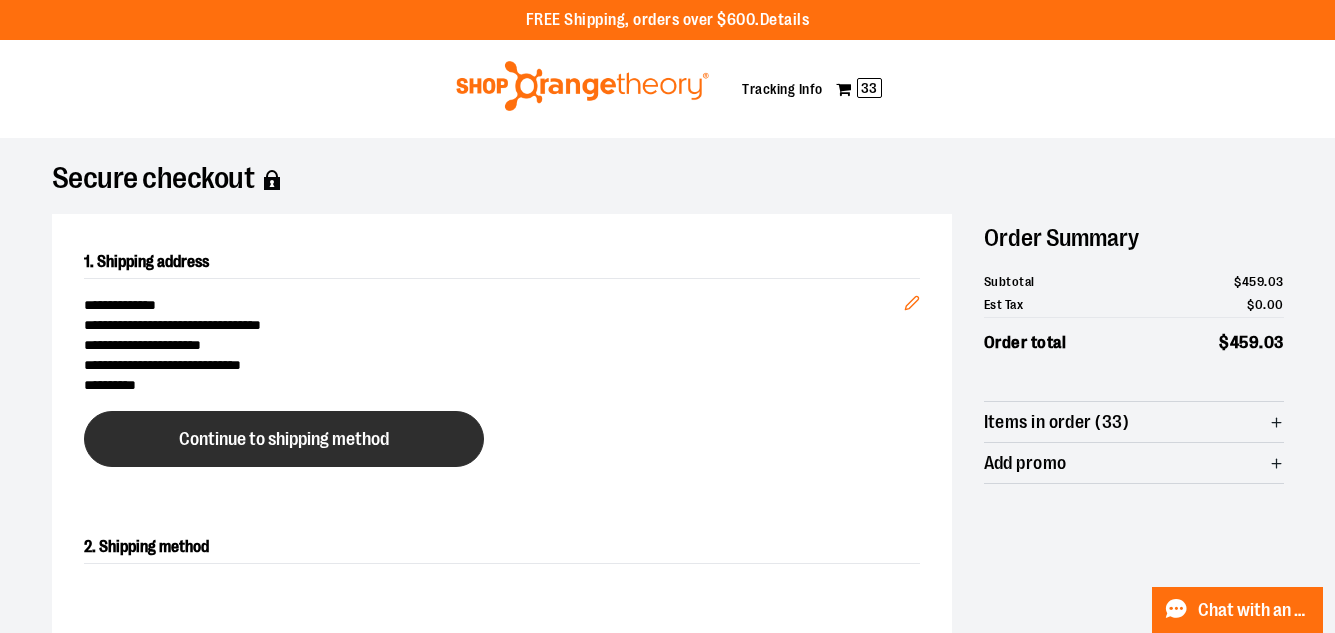 click on "Continue to shipping method" at bounding box center (284, 439) 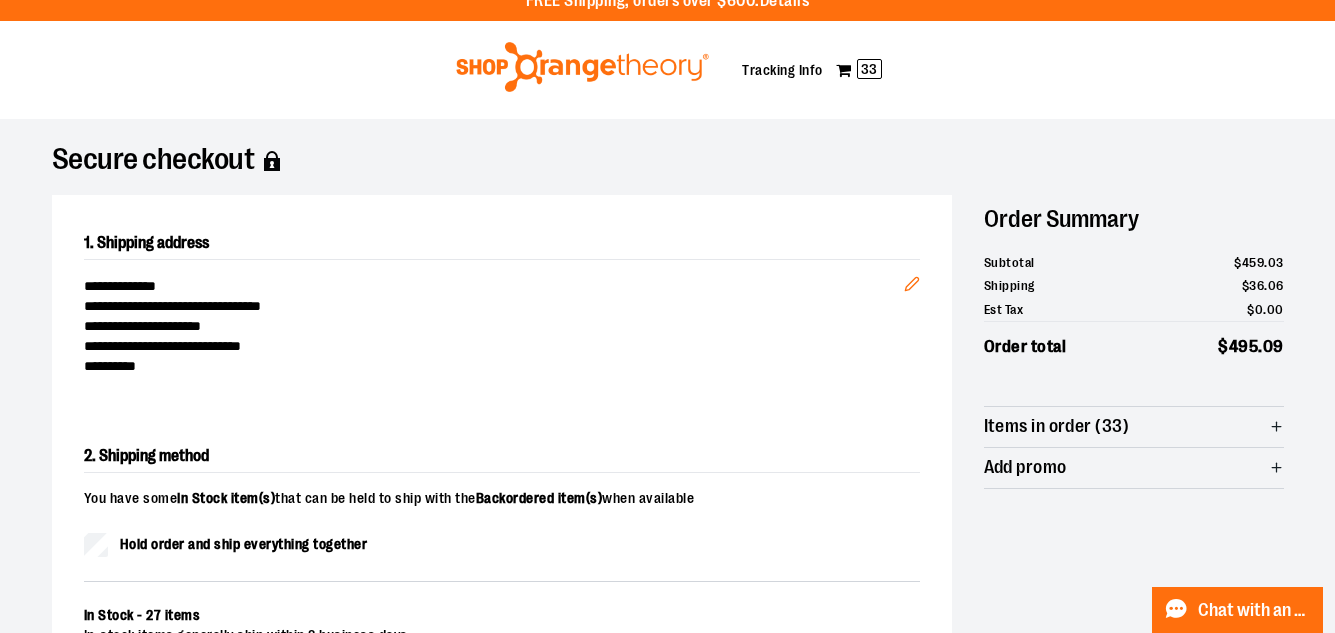 scroll, scrollTop: 0, scrollLeft: 0, axis: both 